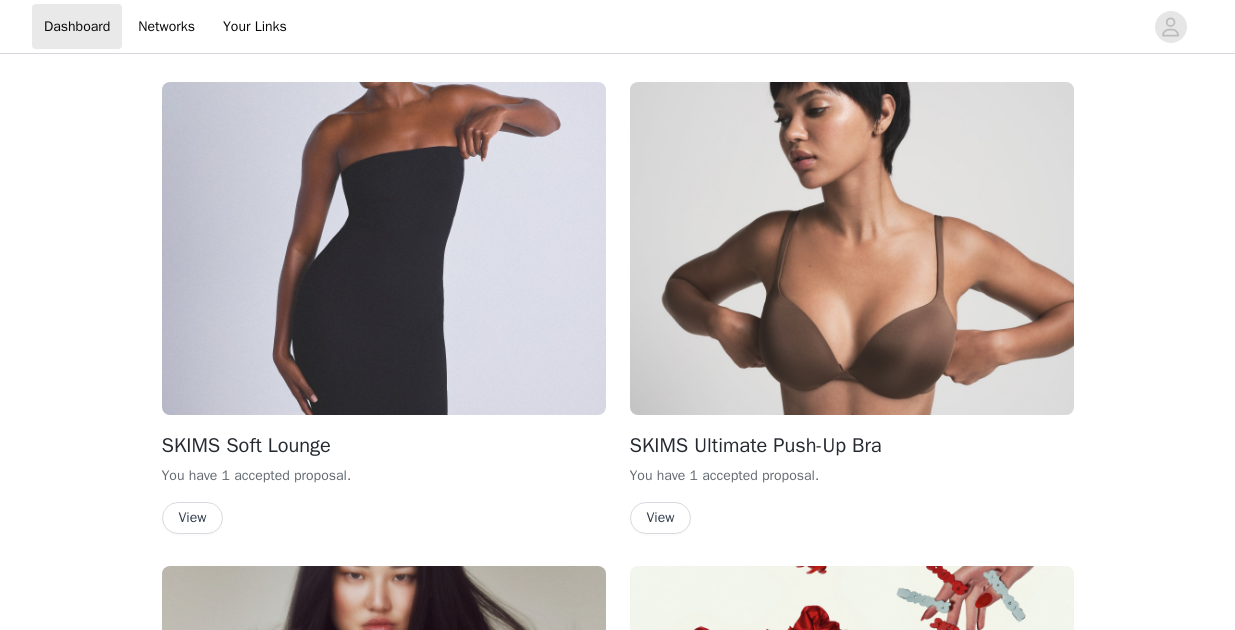 scroll, scrollTop: 973, scrollLeft: 0, axis: vertical 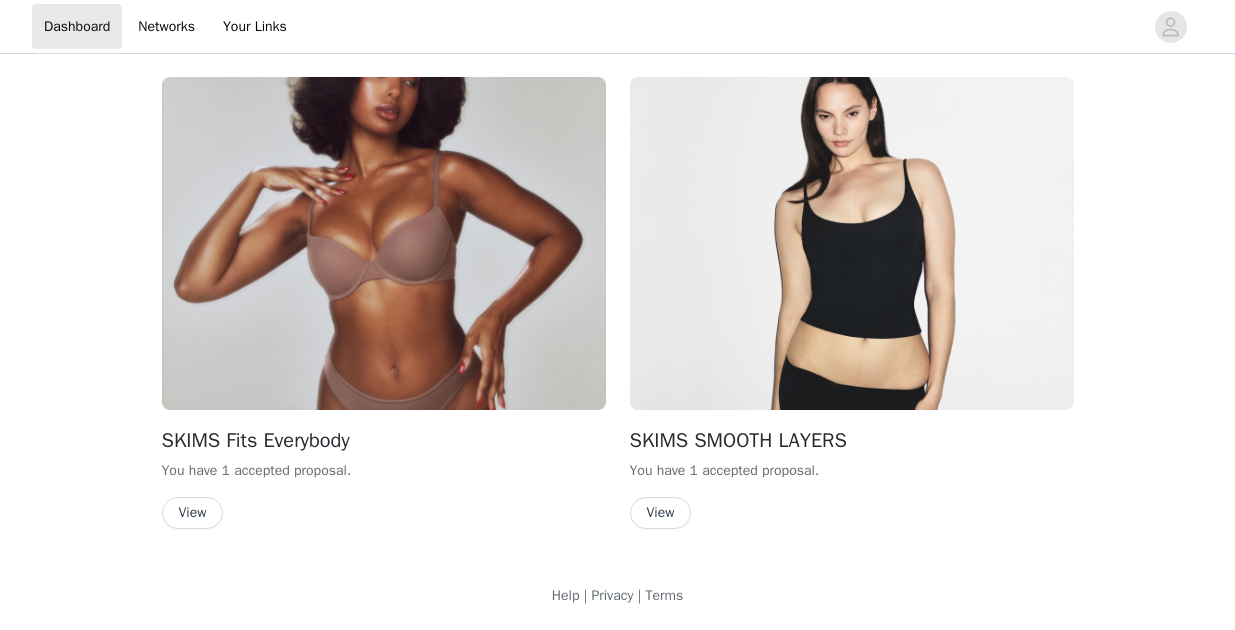 click on "View" at bounding box center (661, 513) 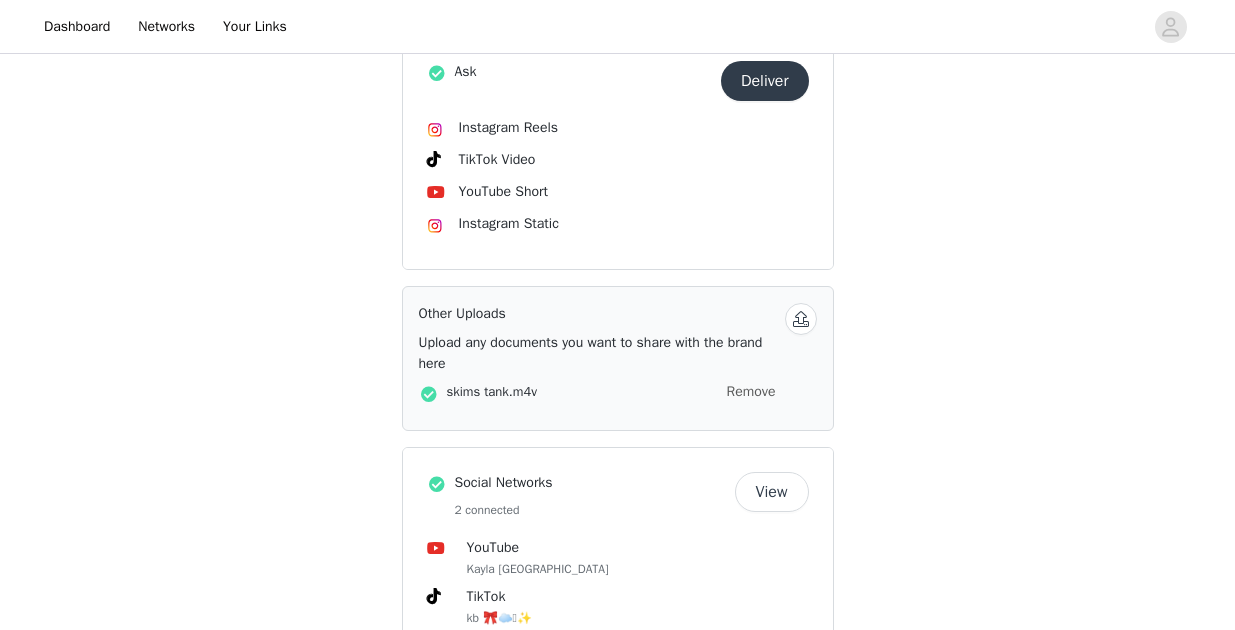 scroll, scrollTop: 811, scrollLeft: 0, axis: vertical 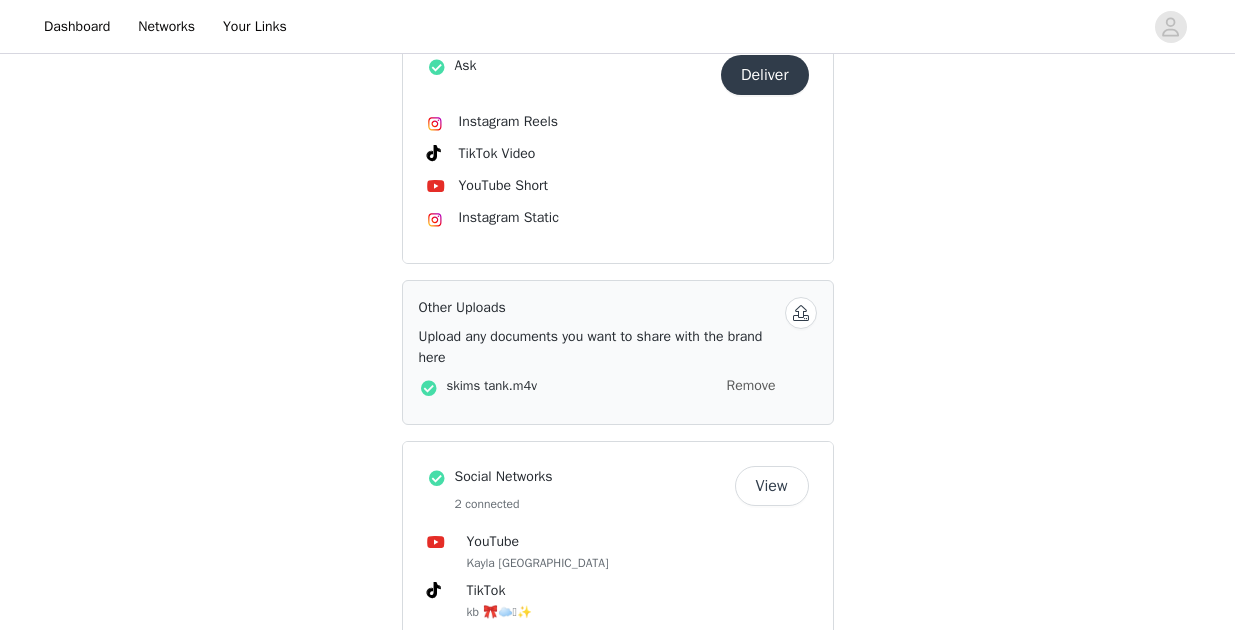 click on "View" at bounding box center (772, 486) 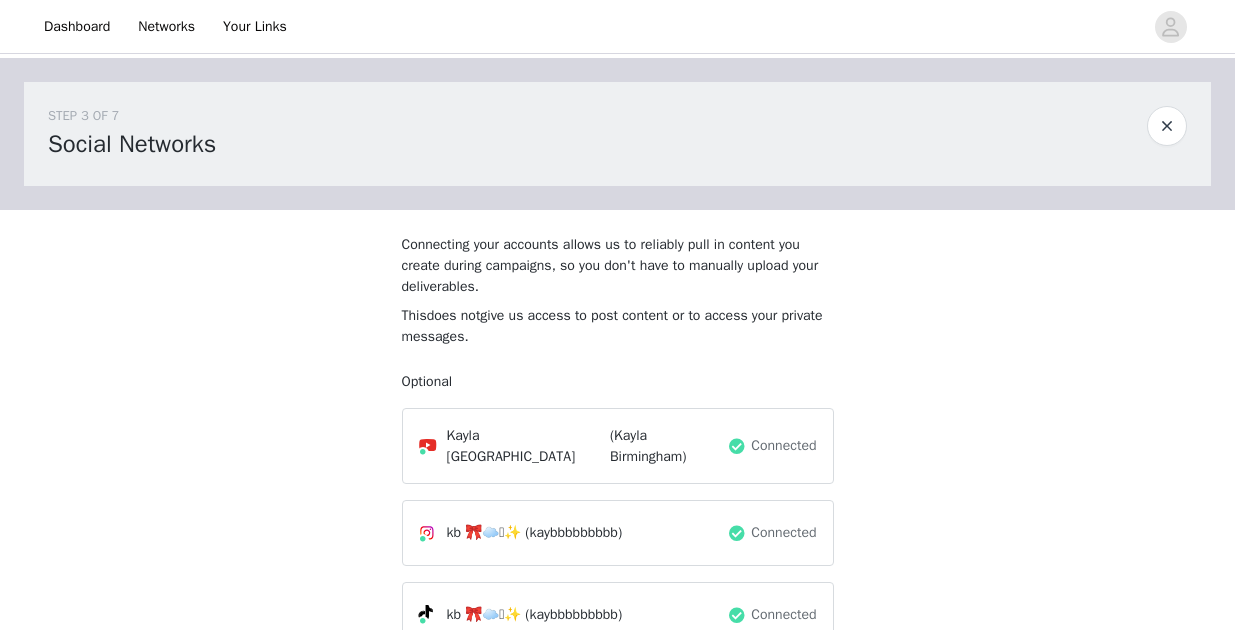 scroll, scrollTop: 47, scrollLeft: 0, axis: vertical 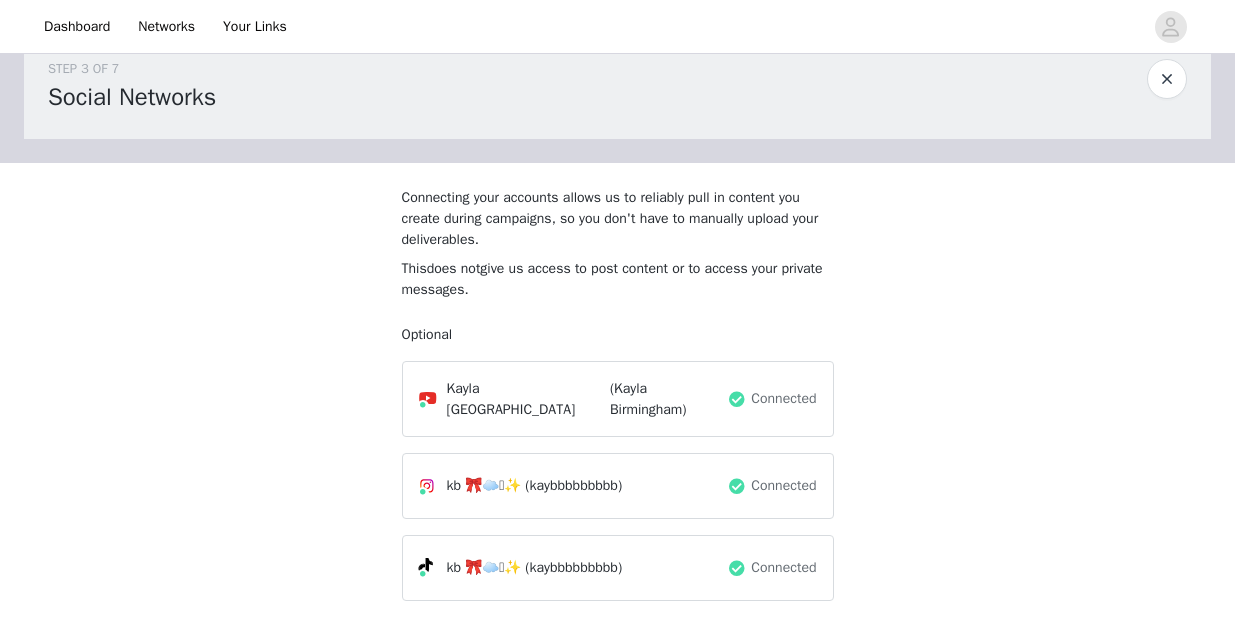 click at bounding box center [1167, 79] 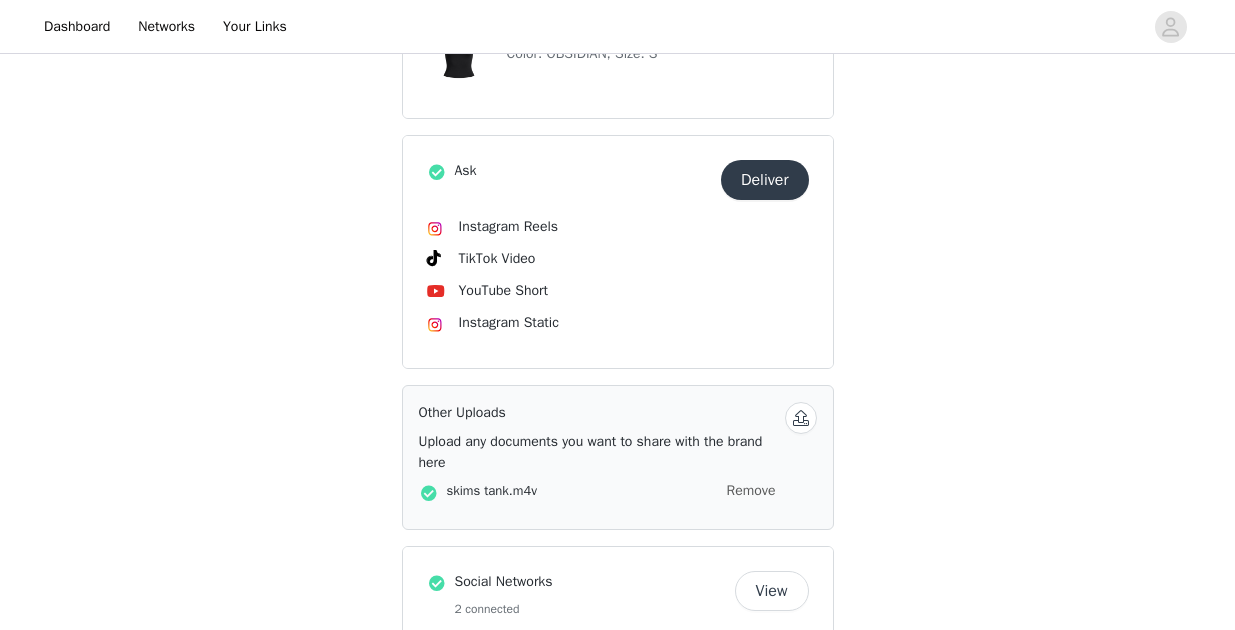 scroll, scrollTop: 464, scrollLeft: 0, axis: vertical 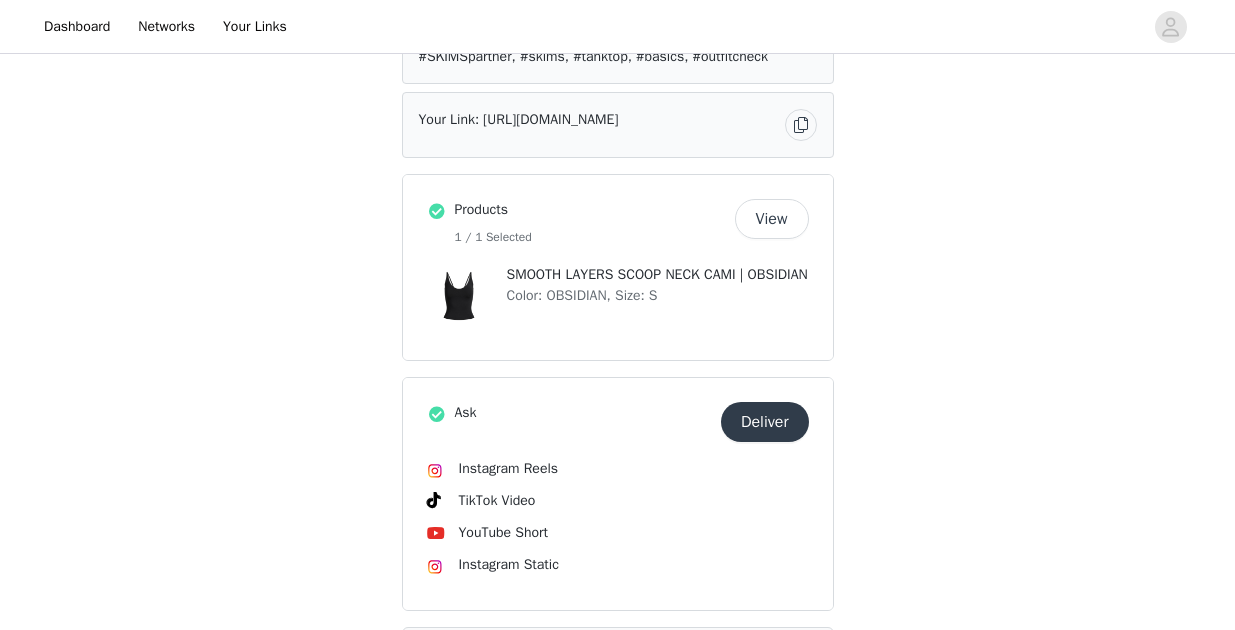 click on "Deliver" at bounding box center [765, 422] 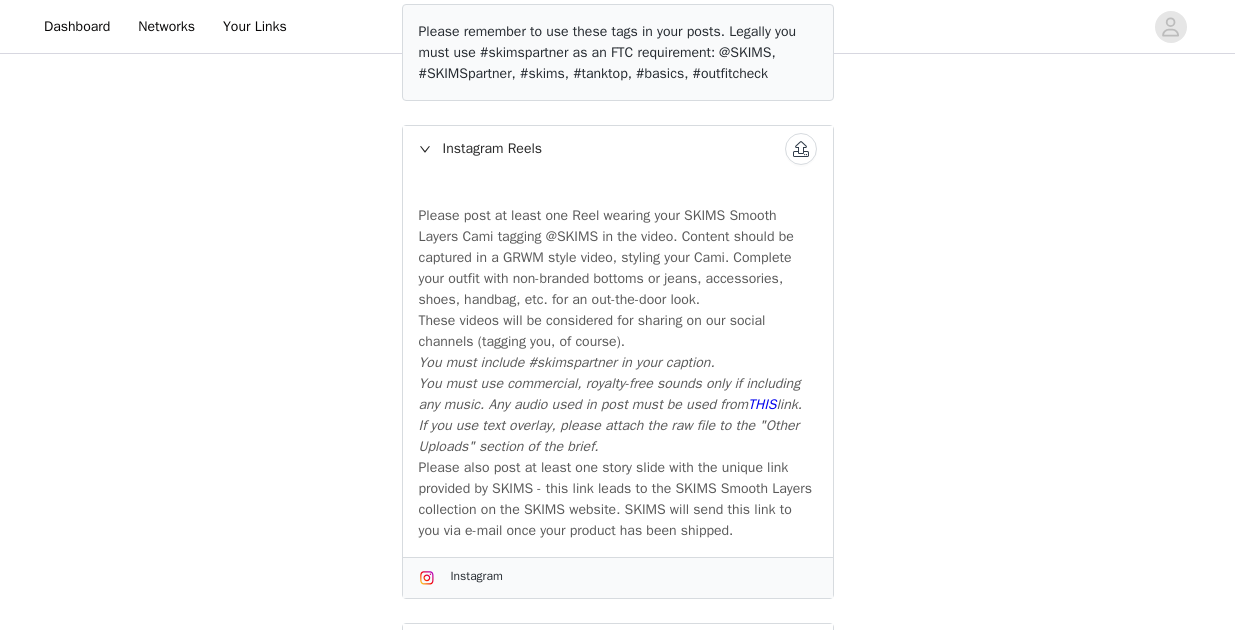 scroll, scrollTop: 321, scrollLeft: 0, axis: vertical 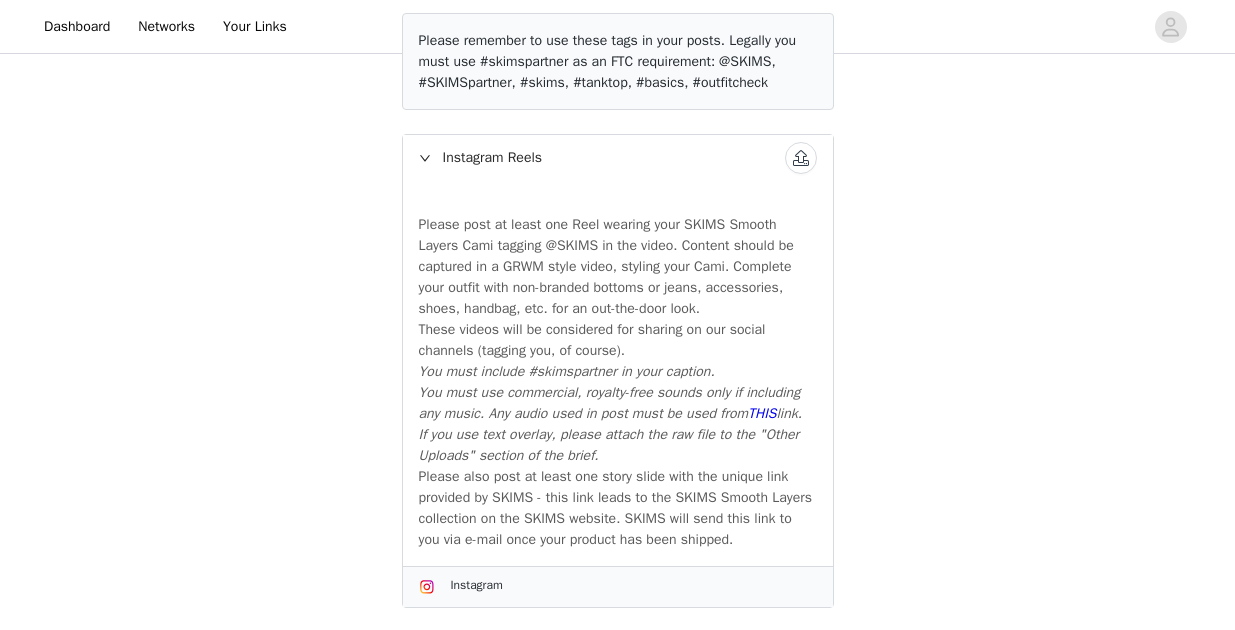 click at bounding box center (801, 158) 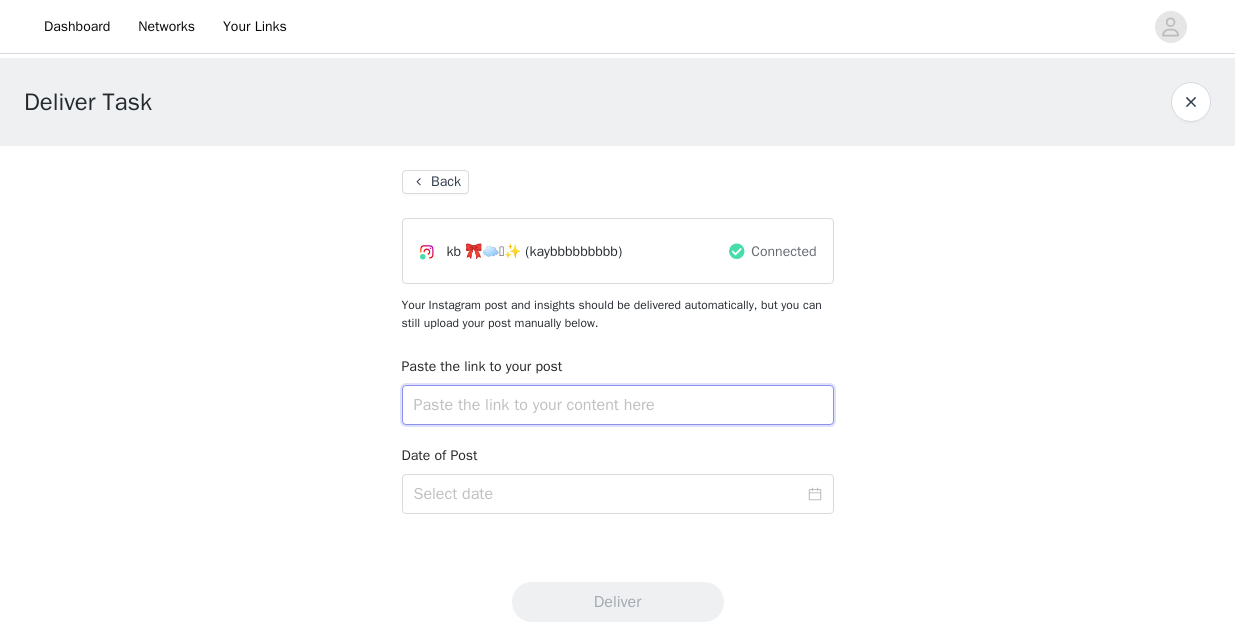 click at bounding box center [618, 405] 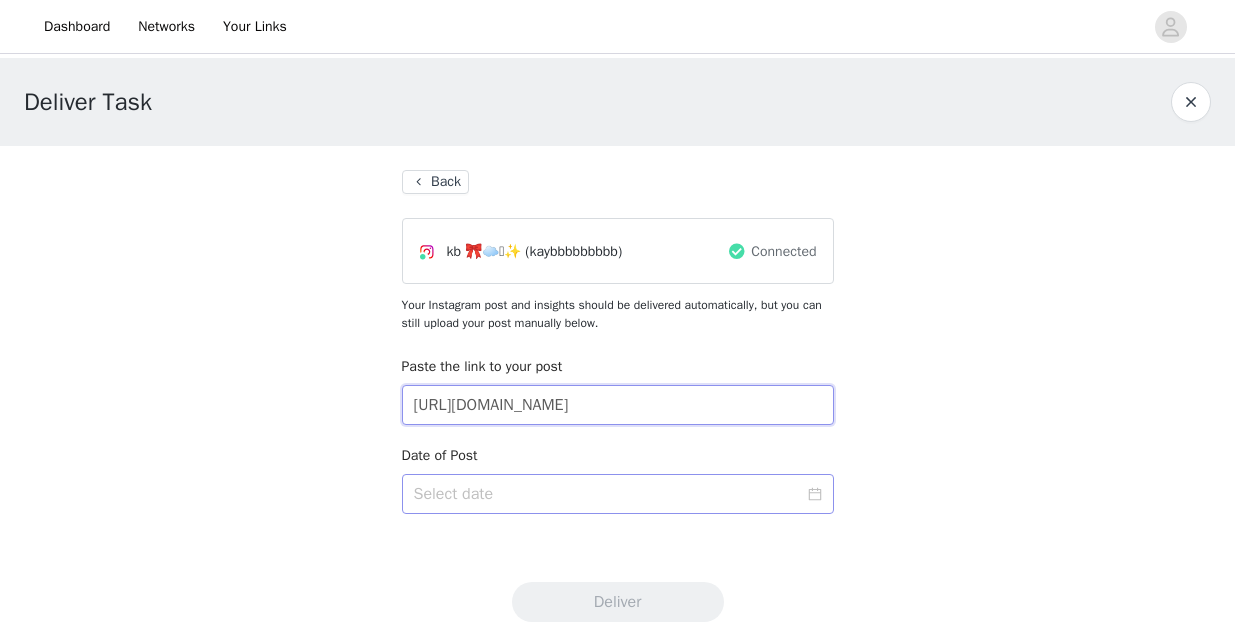 type on "[URL][DOMAIN_NAME]" 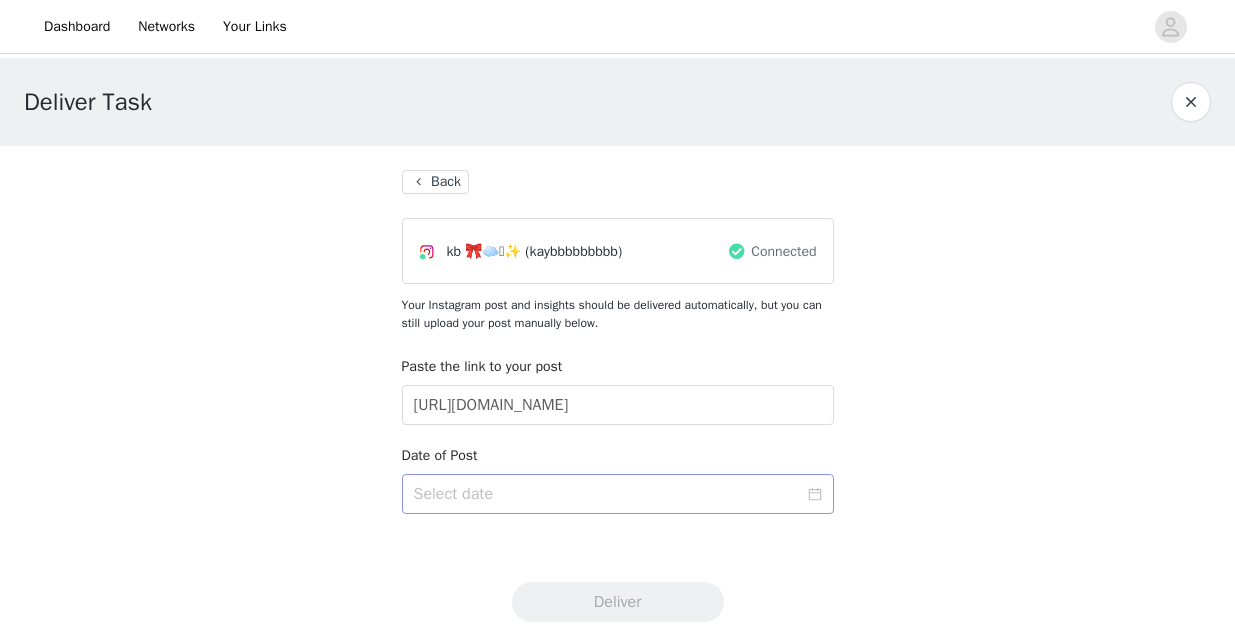 click 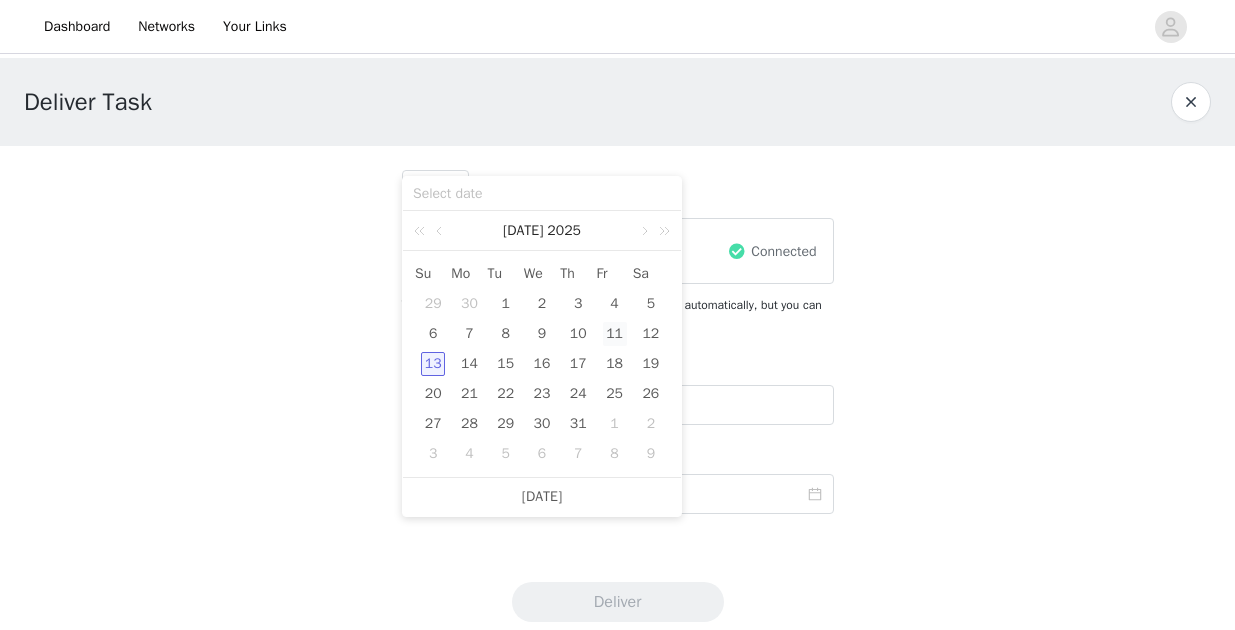 click on "11" at bounding box center [615, 334] 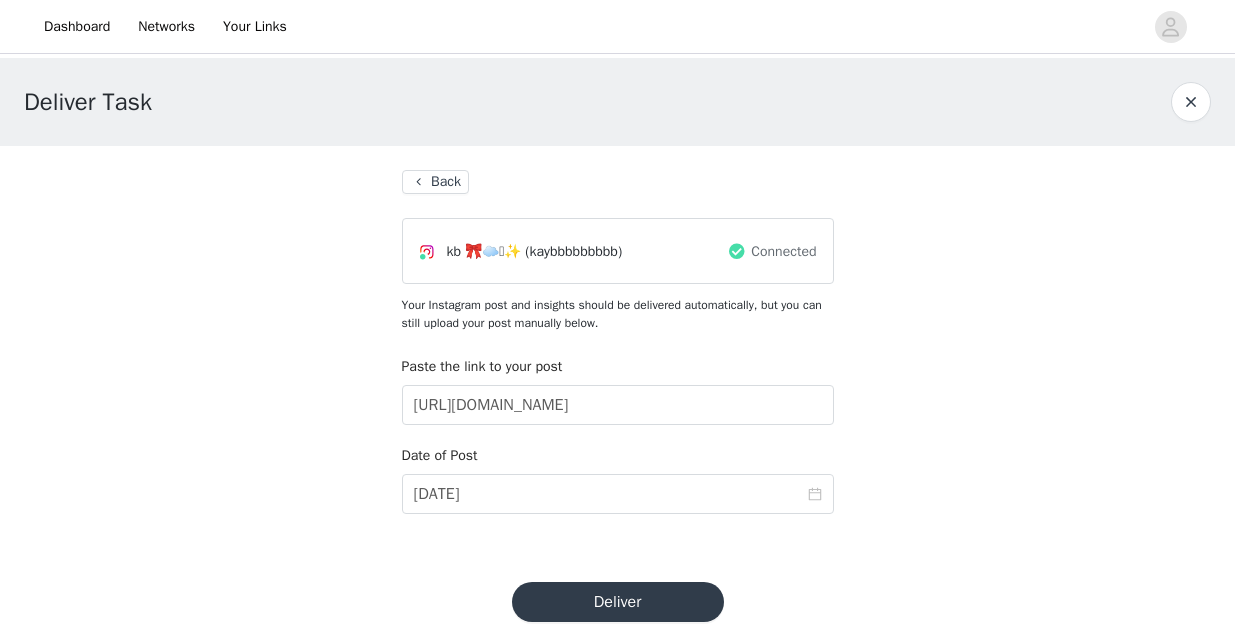 click on "Deliver" at bounding box center (618, 602) 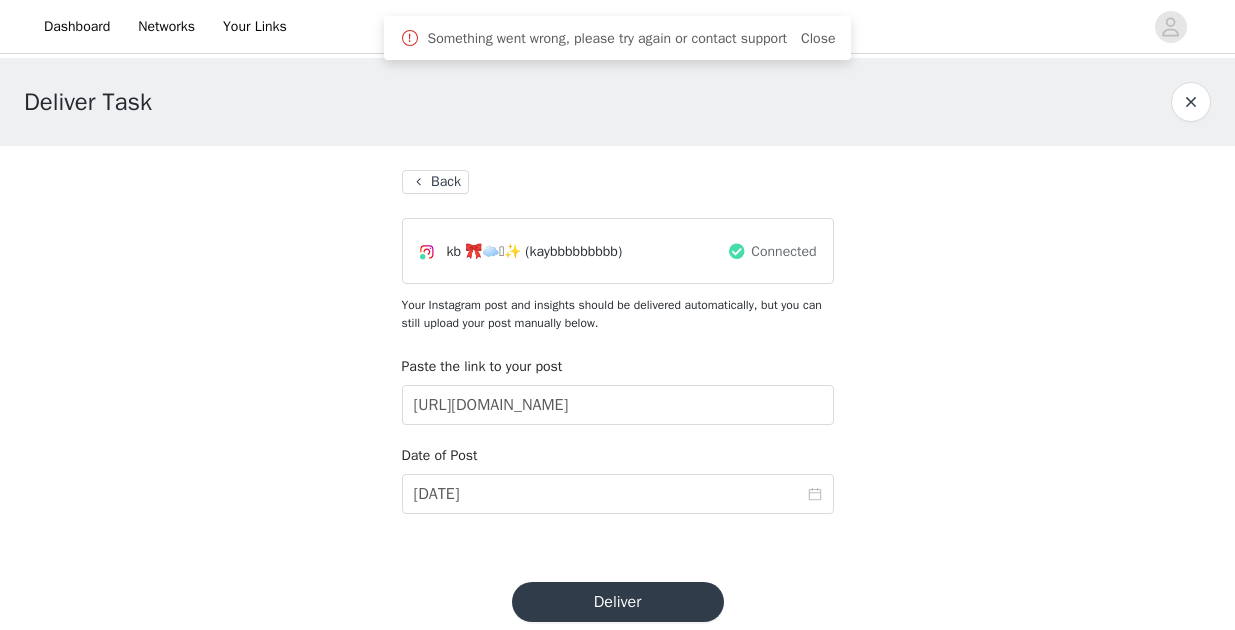 type 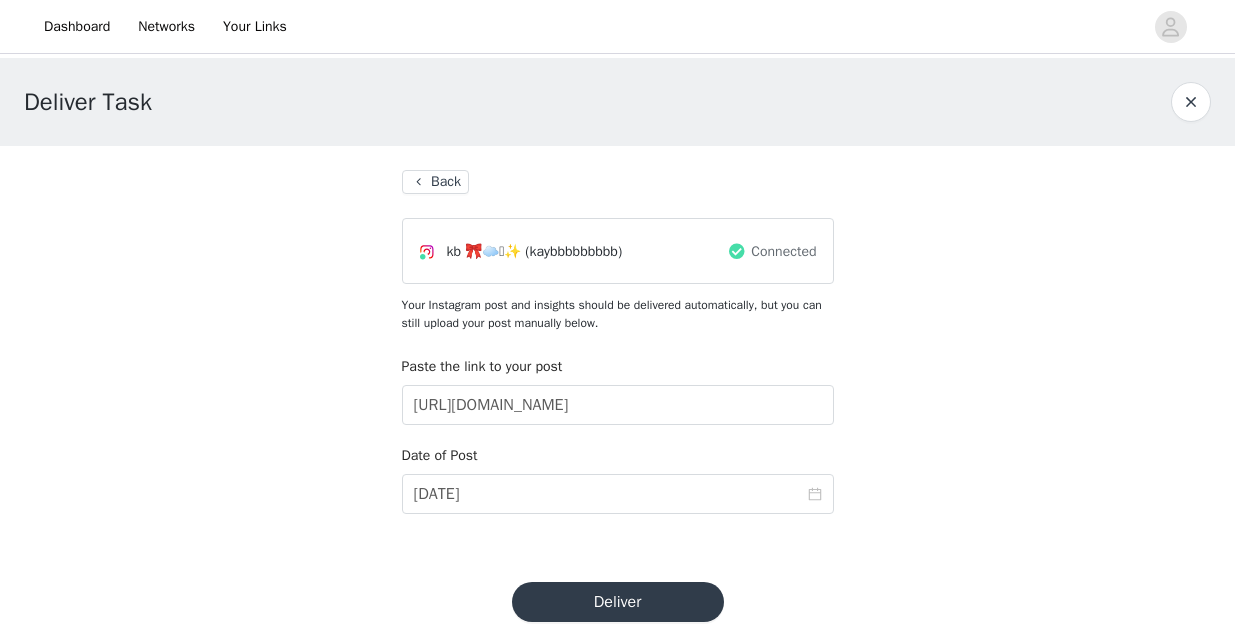 click on "Deliver" at bounding box center [618, 602] 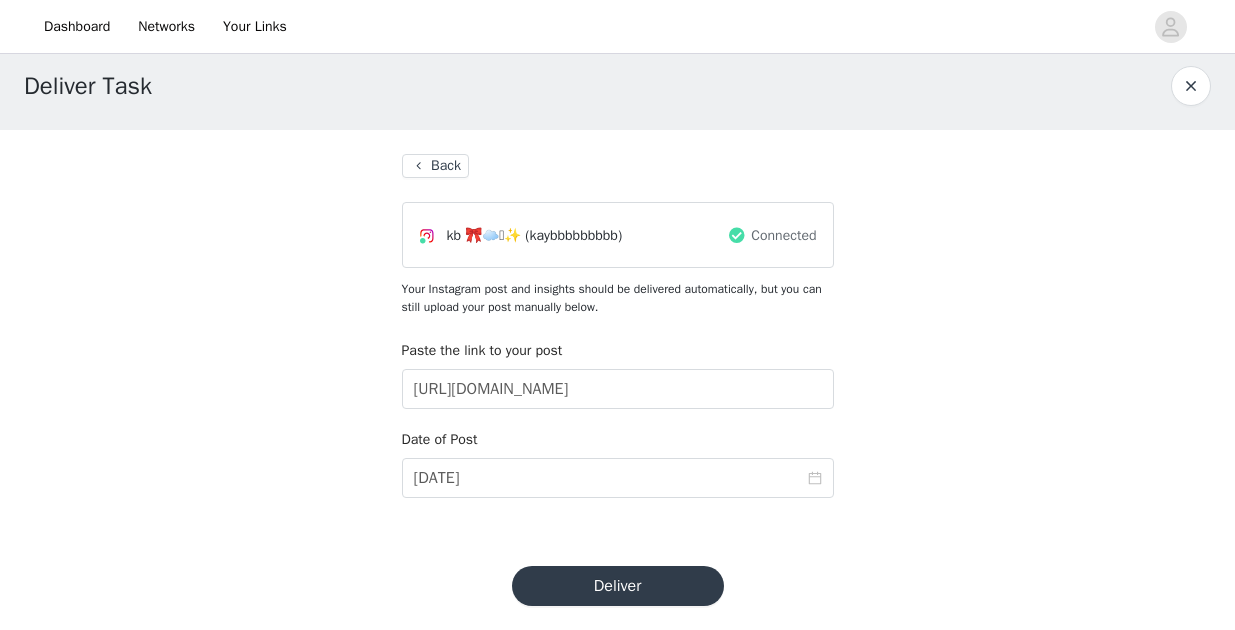 click on "Back" at bounding box center (435, 166) 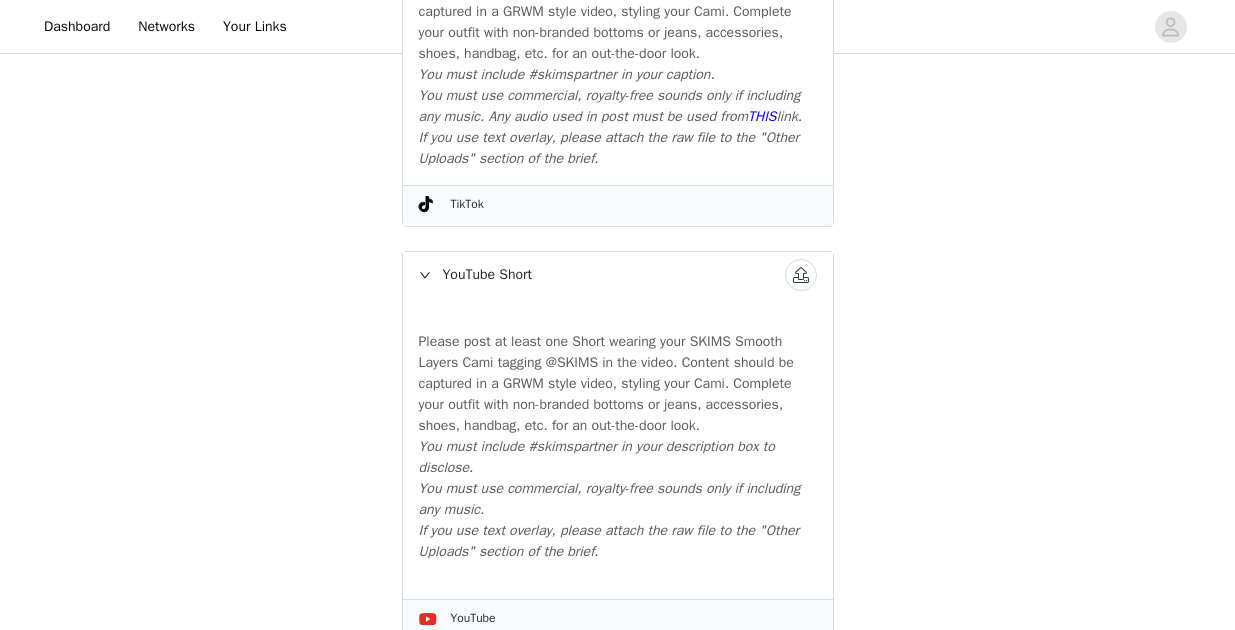 scroll, scrollTop: 726, scrollLeft: 0, axis: vertical 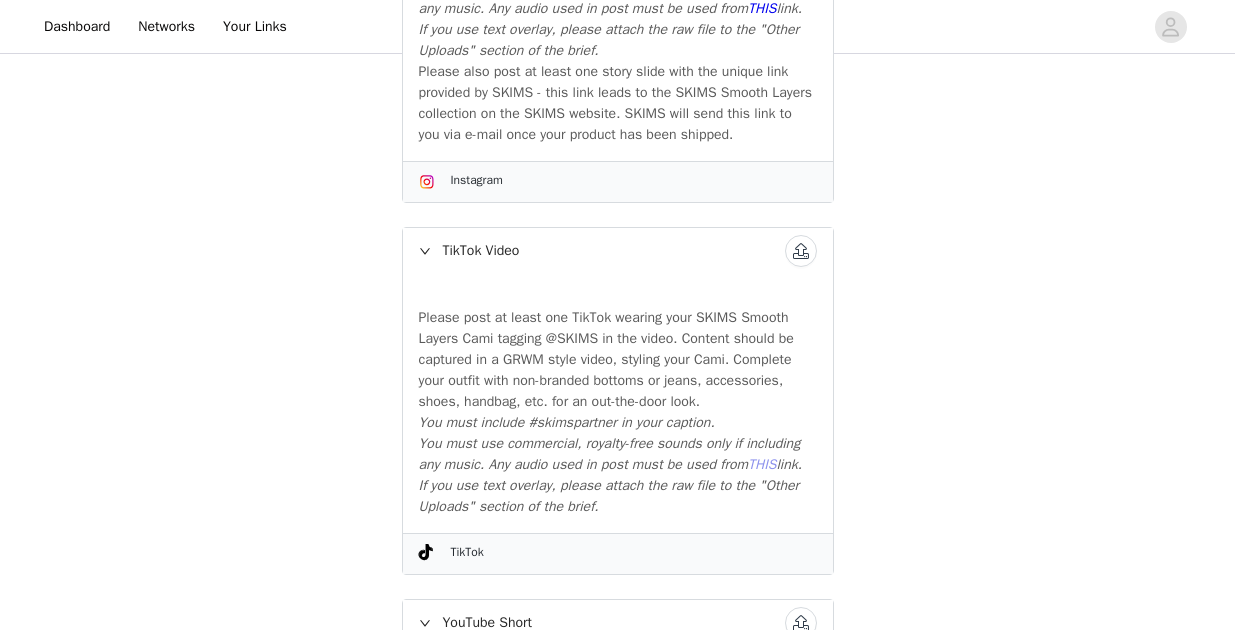 click on "THIS" at bounding box center (762, 464) 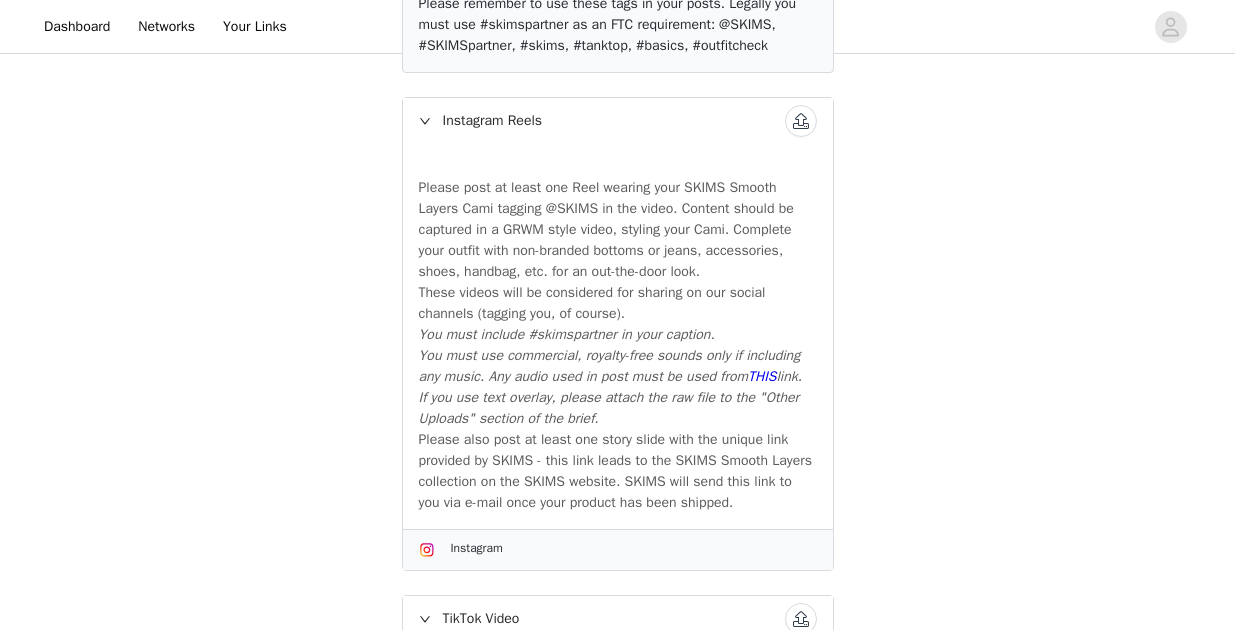 scroll, scrollTop: 810, scrollLeft: 0, axis: vertical 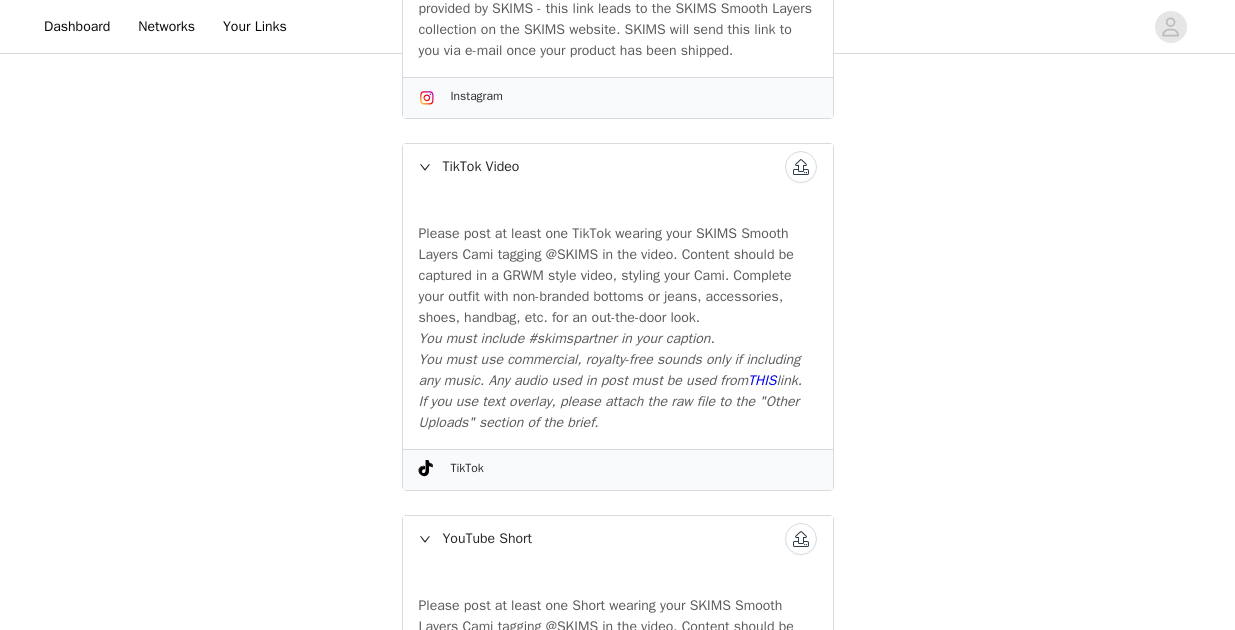 click at bounding box center [801, 167] 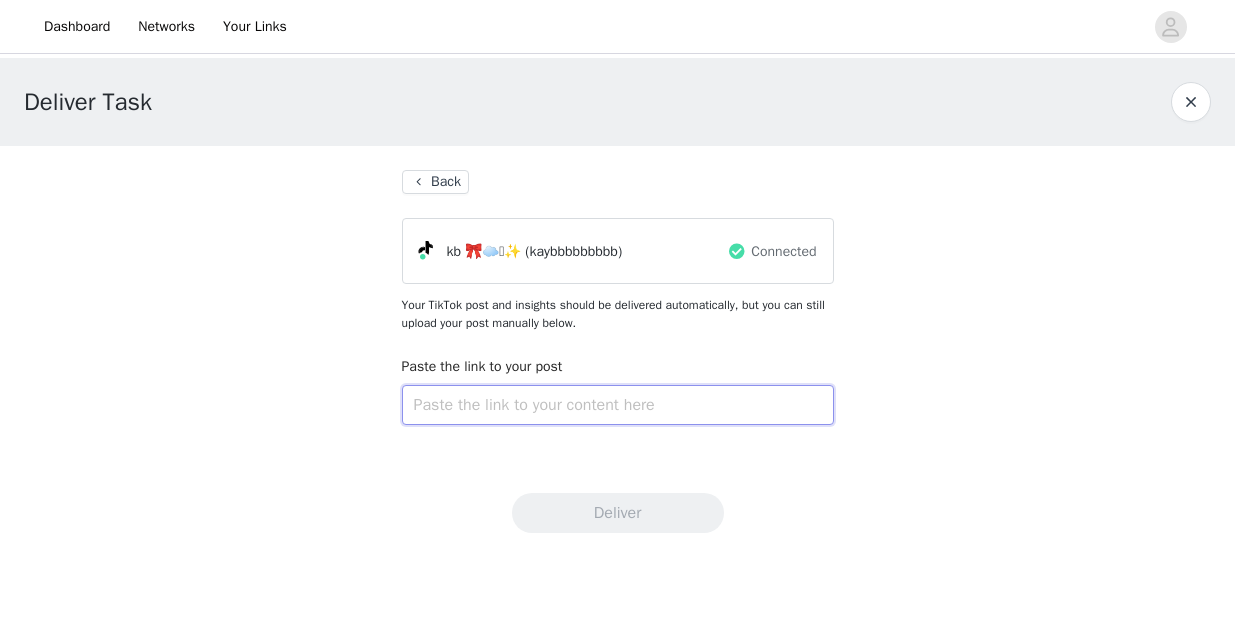 click at bounding box center (618, 405) 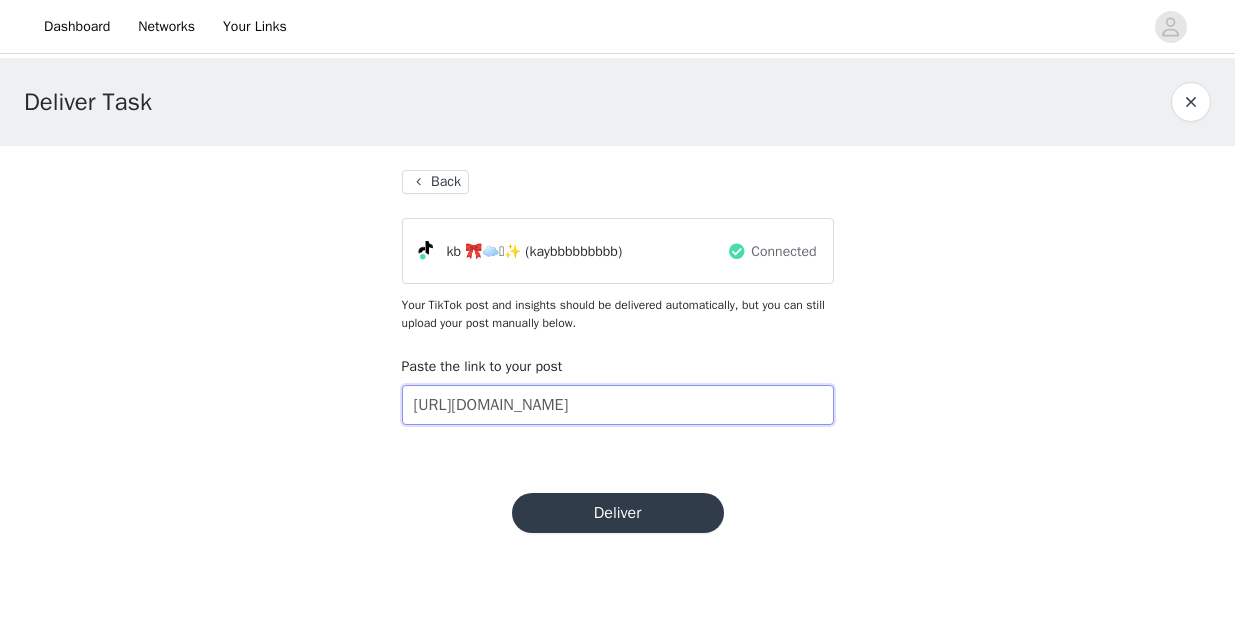 scroll, scrollTop: 0, scrollLeft: 121, axis: horizontal 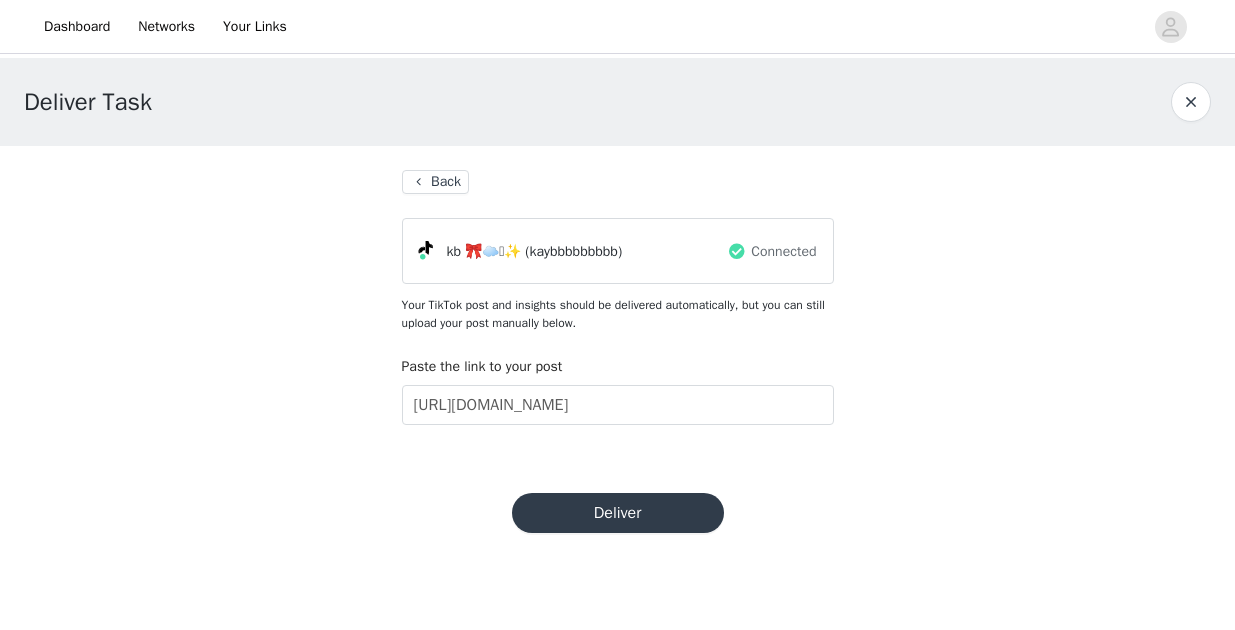 click on "Deliver" at bounding box center [618, 513] 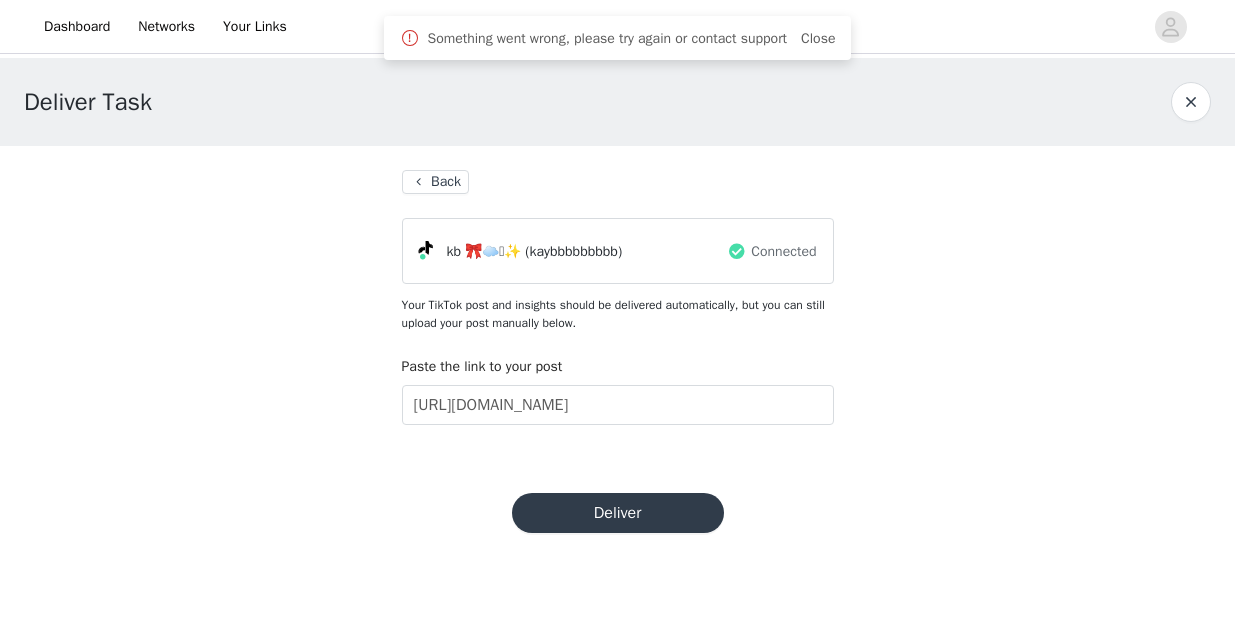 type 